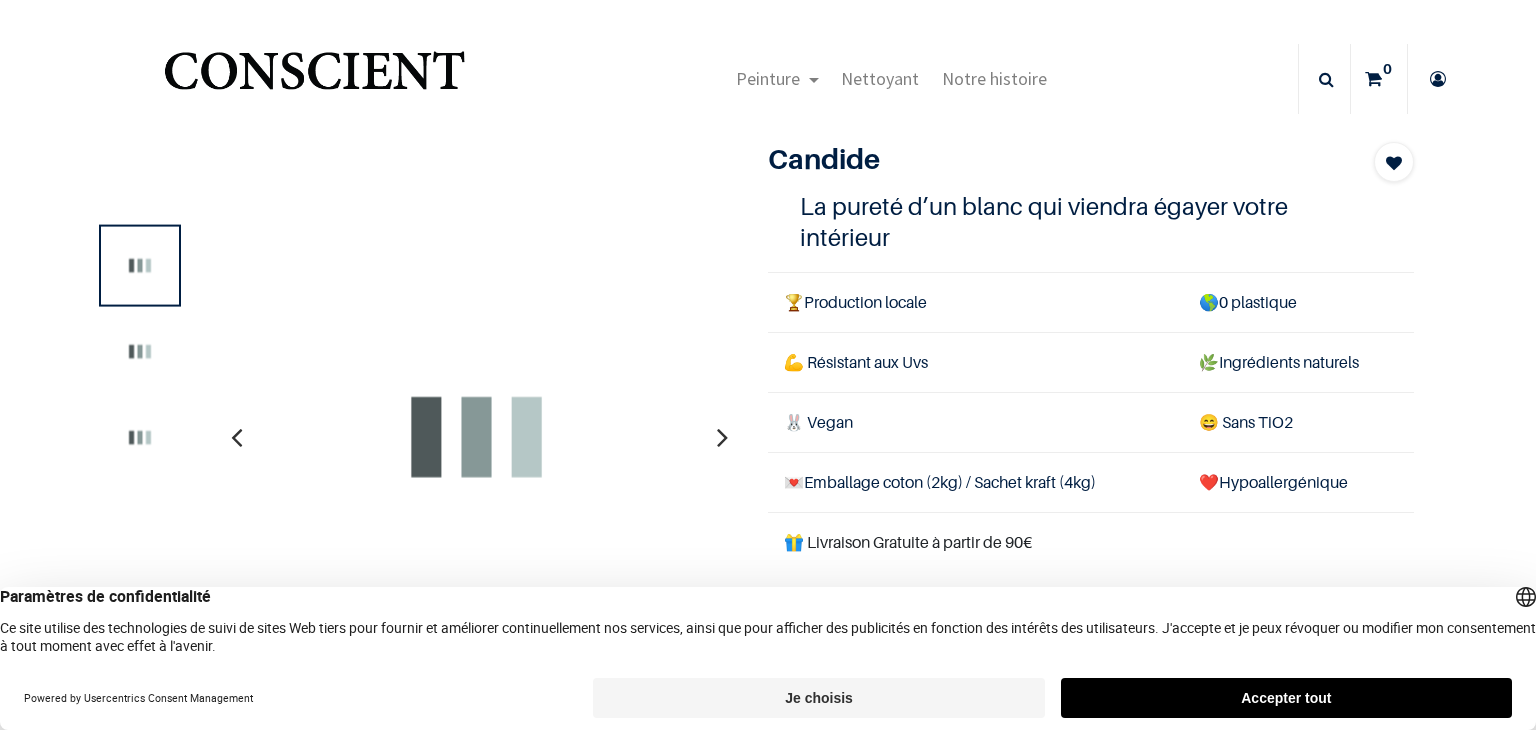 scroll, scrollTop: 0, scrollLeft: 0, axis: both 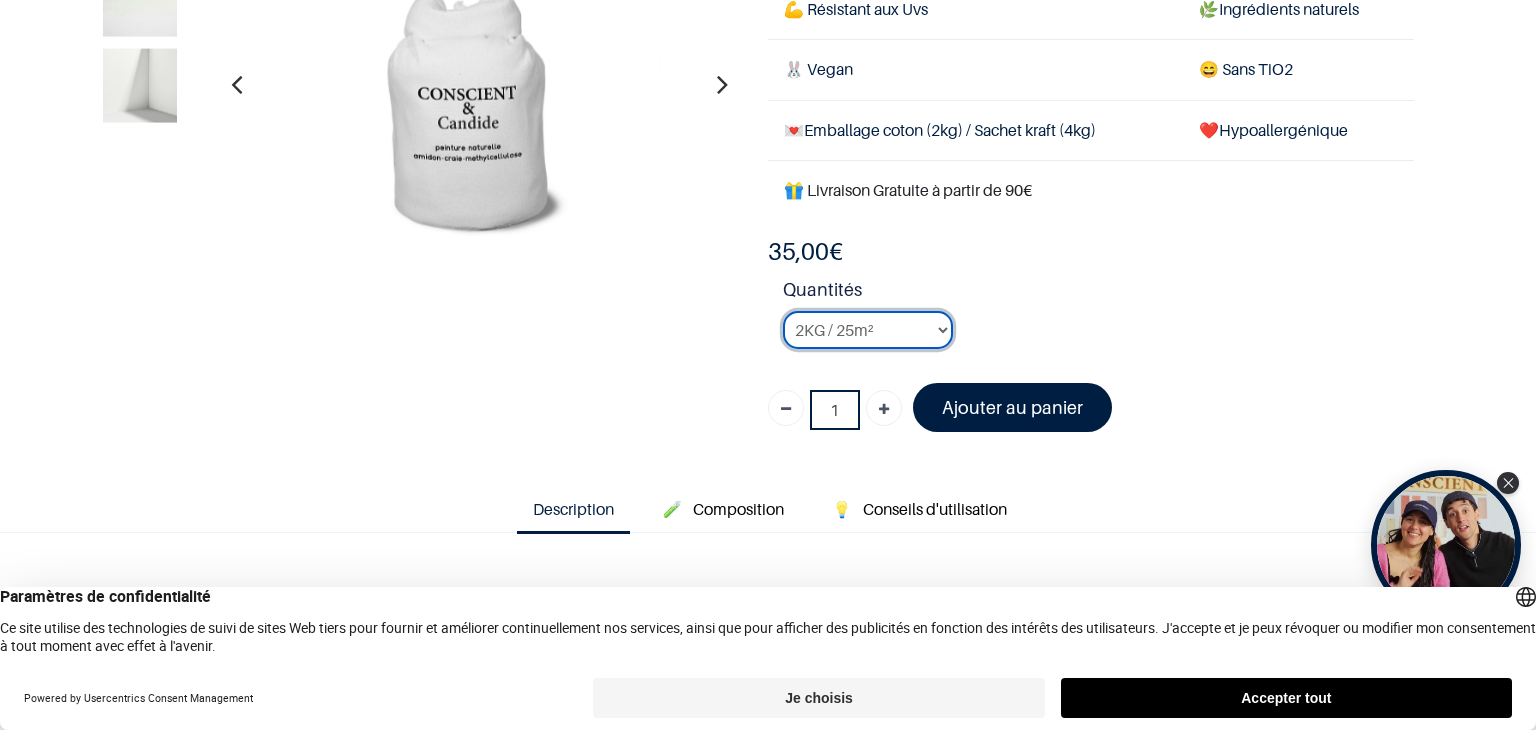 click on "2KG / 25m²
4KG / 50m²
8KG / 100m²
Testeur" at bounding box center (868, 330) 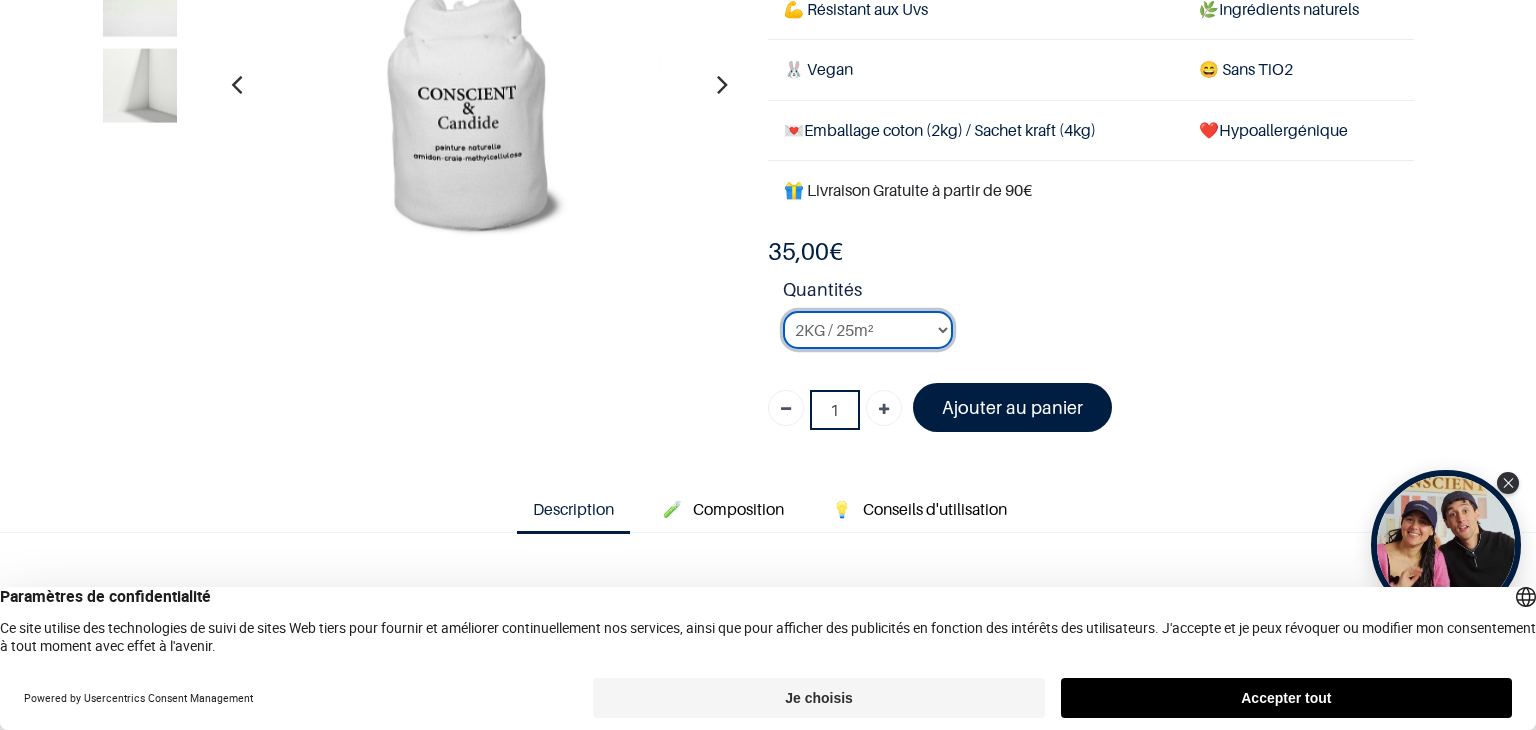 select on "3" 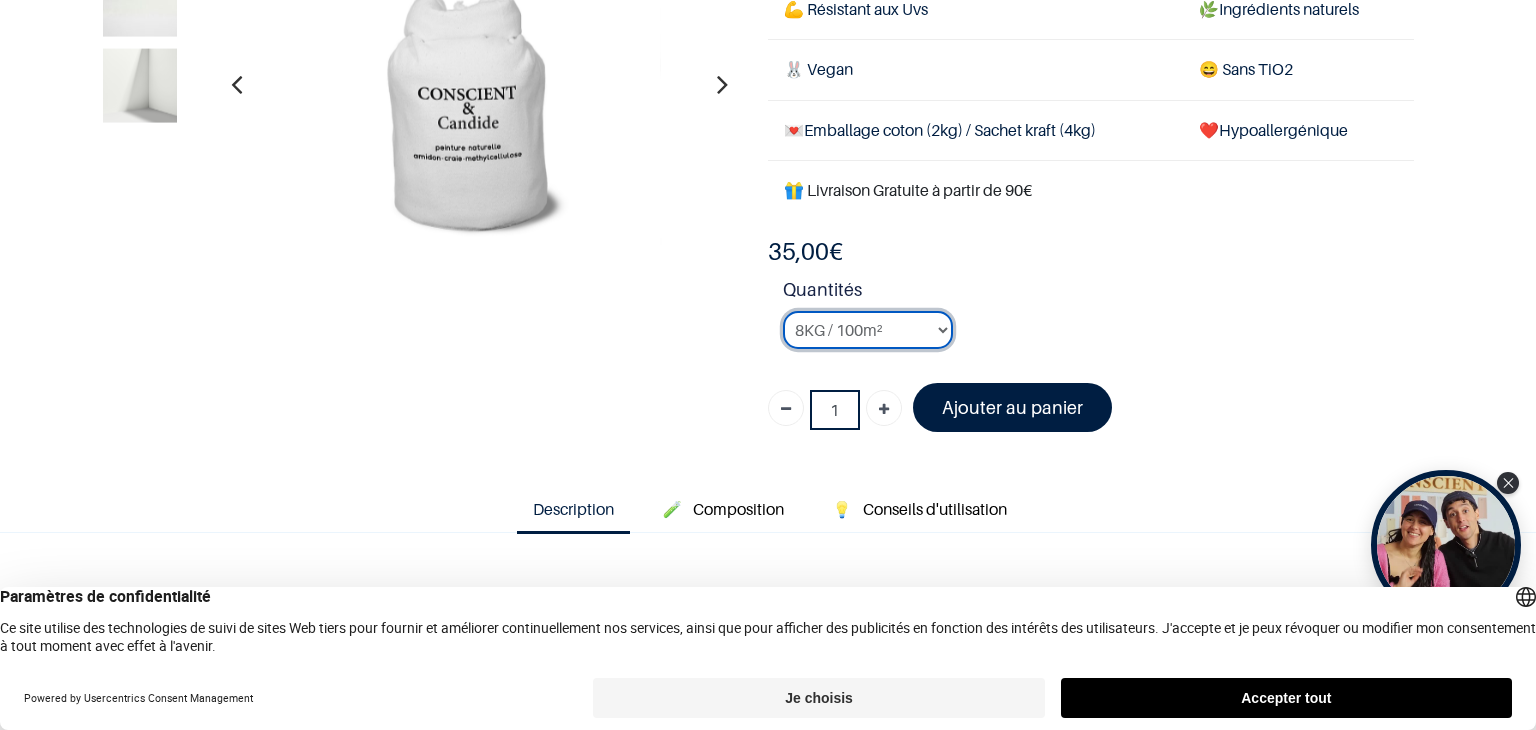 click on "2KG / 25m²
4KG / 50m²
8KG / 100m²
Testeur" at bounding box center [868, 330] 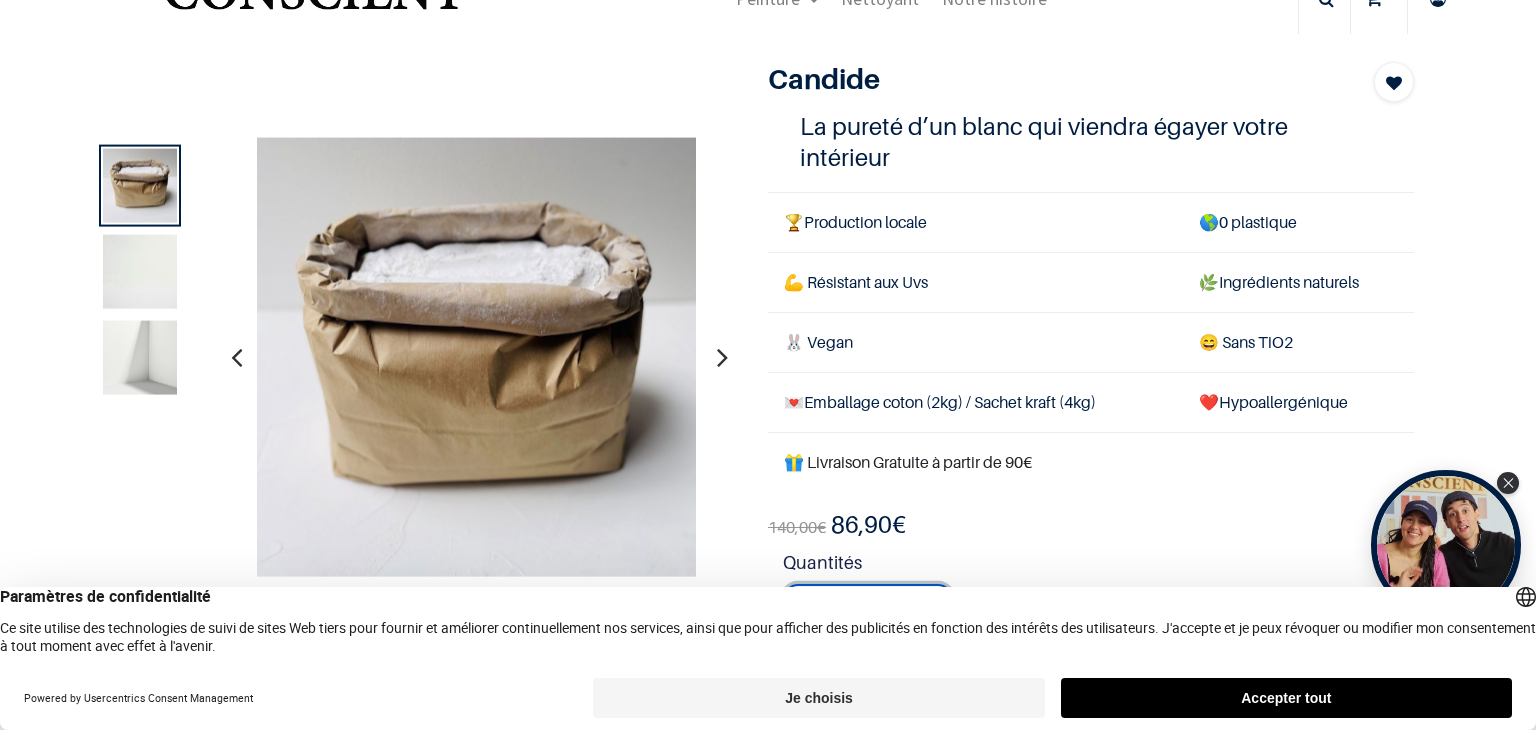 scroll, scrollTop: 82, scrollLeft: 0, axis: vertical 